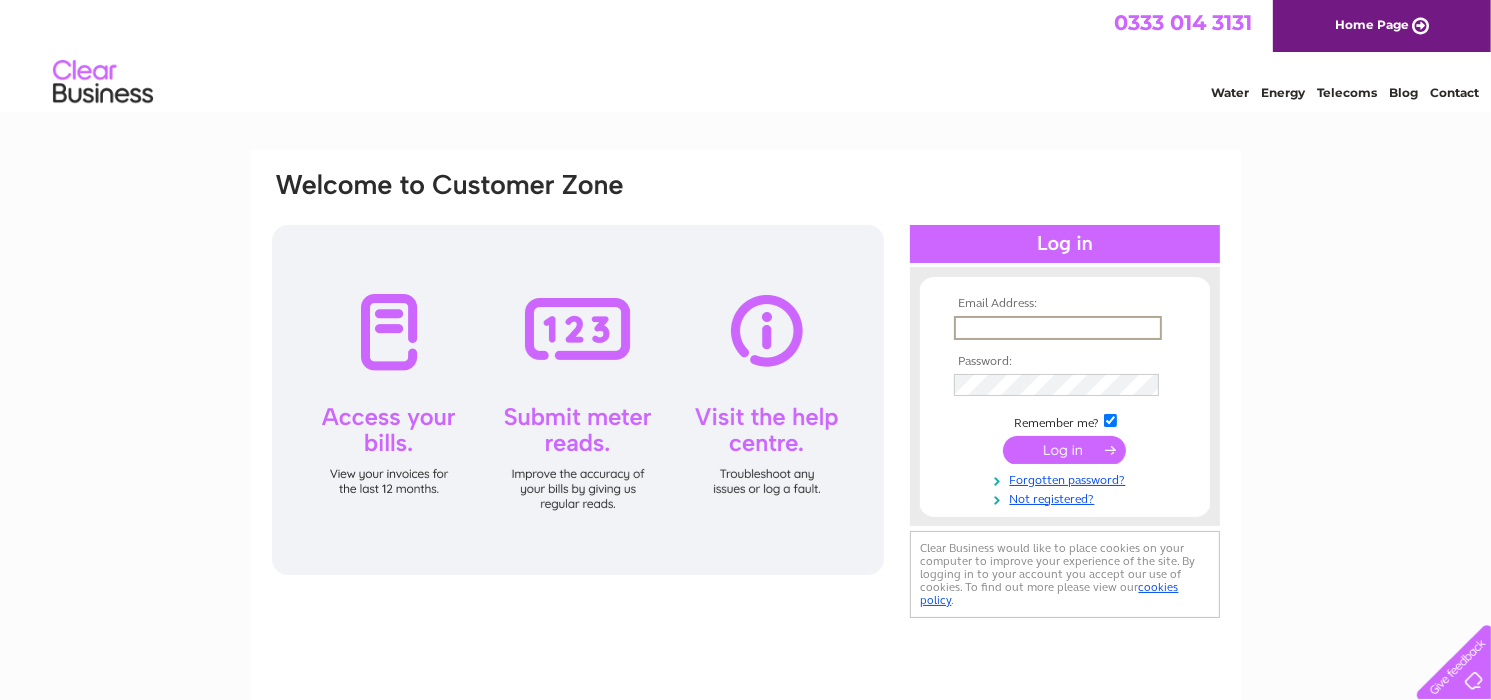 scroll, scrollTop: 0, scrollLeft: 0, axis: both 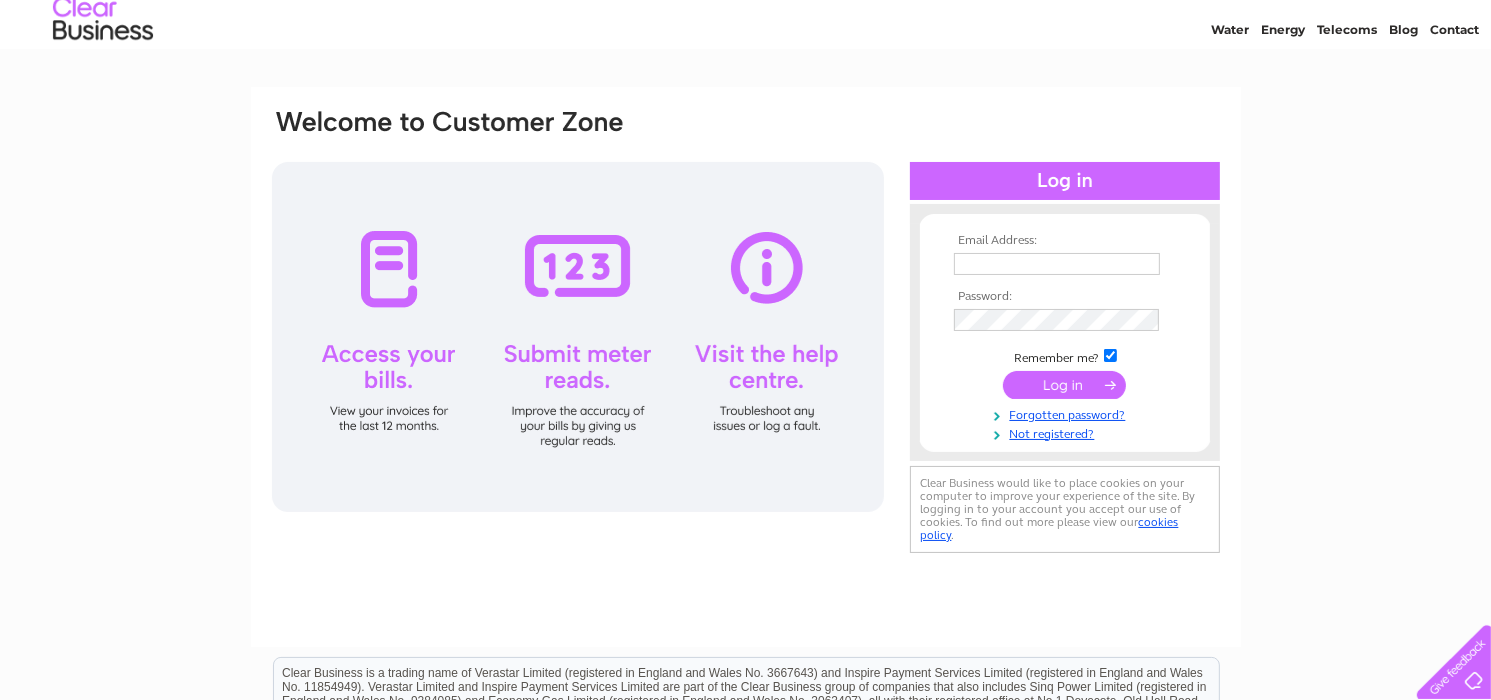 click at bounding box center [1057, 264] 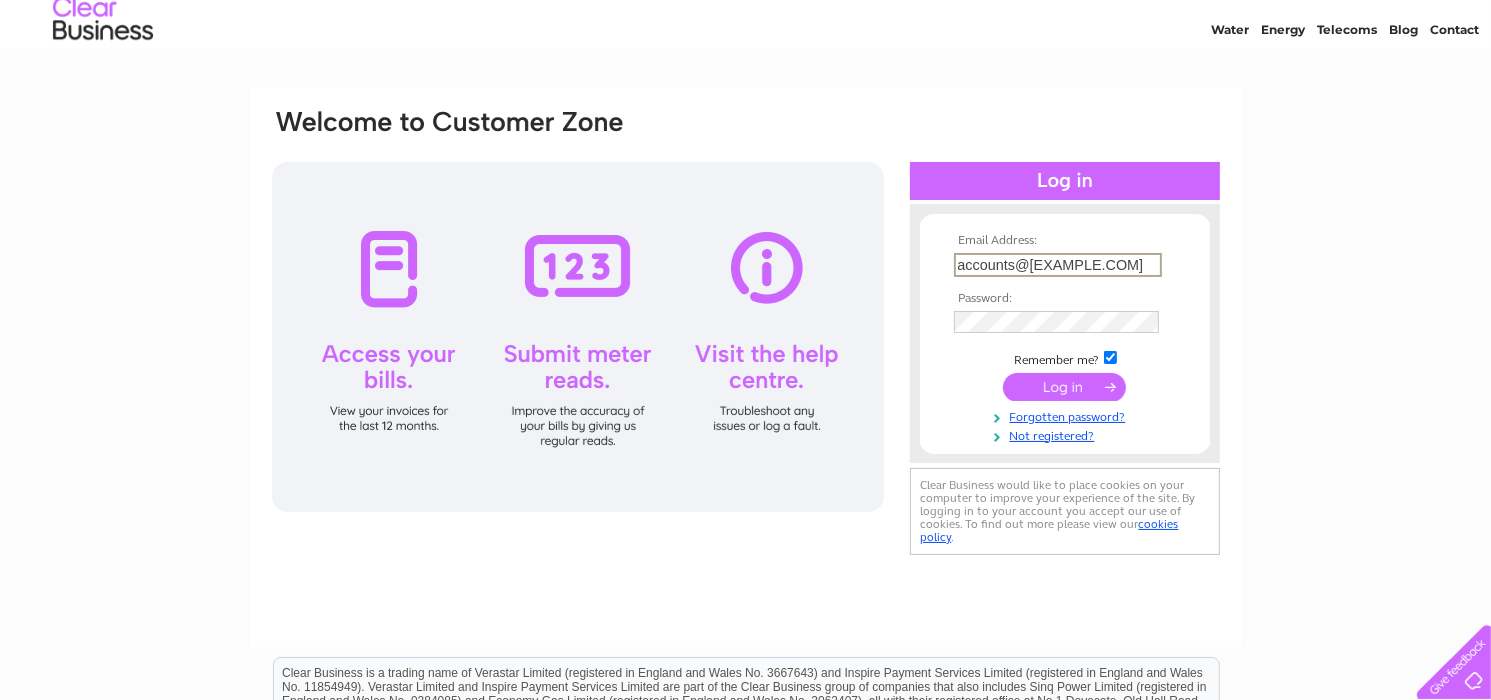 scroll, scrollTop: 0, scrollLeft: 7, axis: horizontal 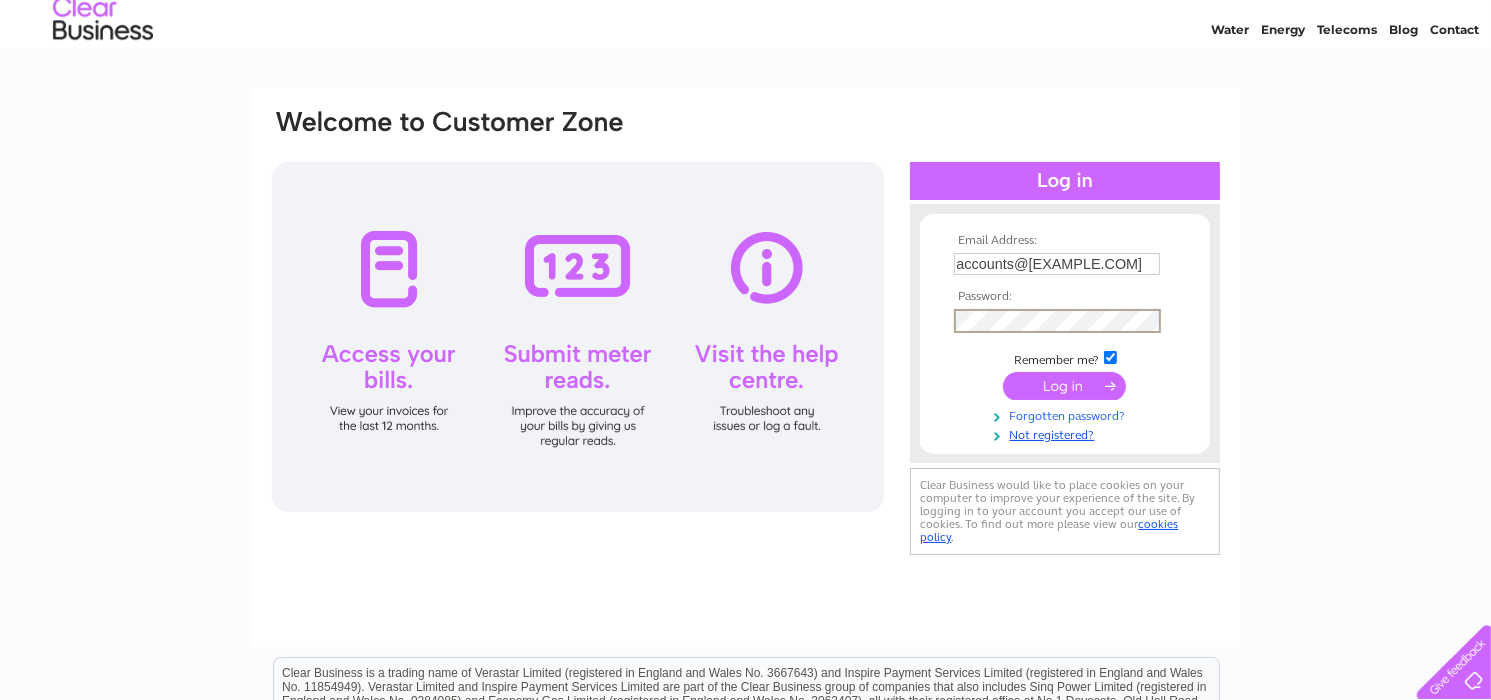 click on "Email Address:
accounts@clellandandboyd.com
Password:
Remember me?" at bounding box center [1065, 338] 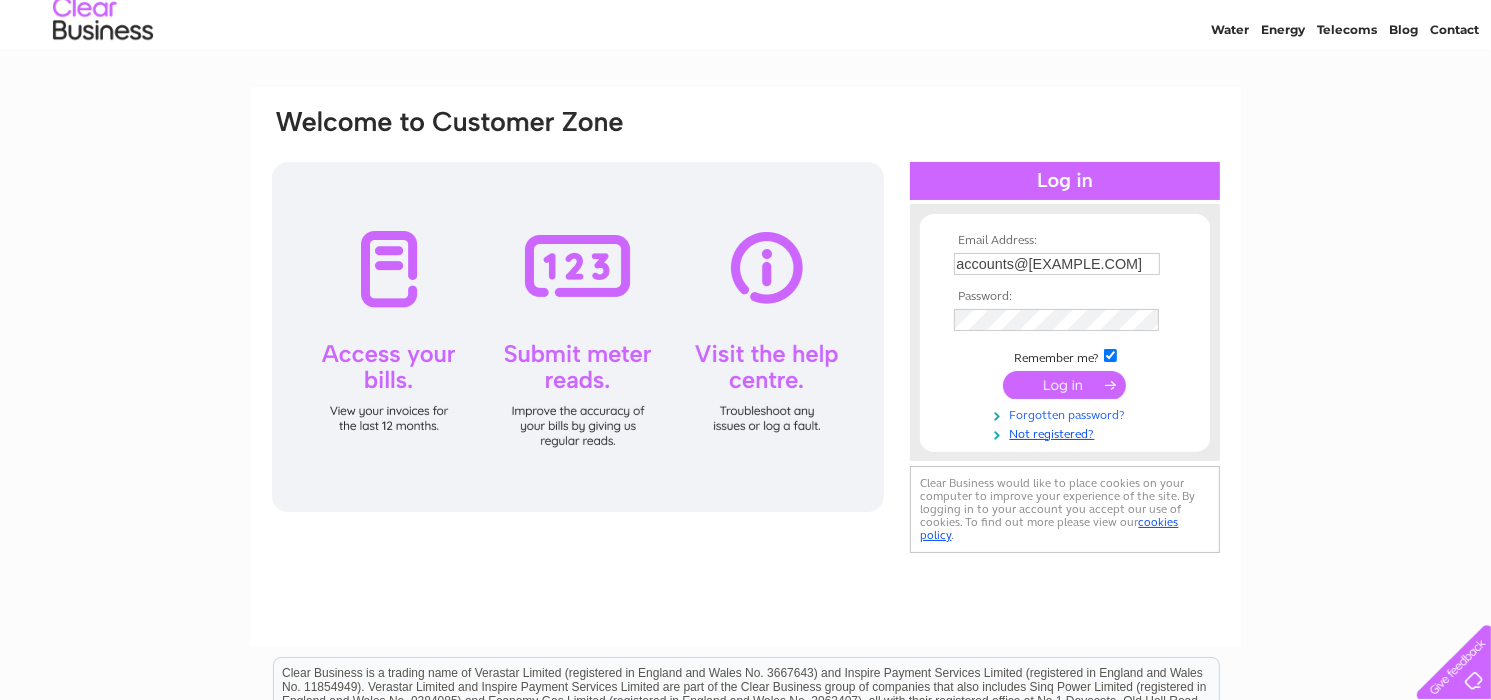 click on "Forgotten password?" at bounding box center [1067, 413] 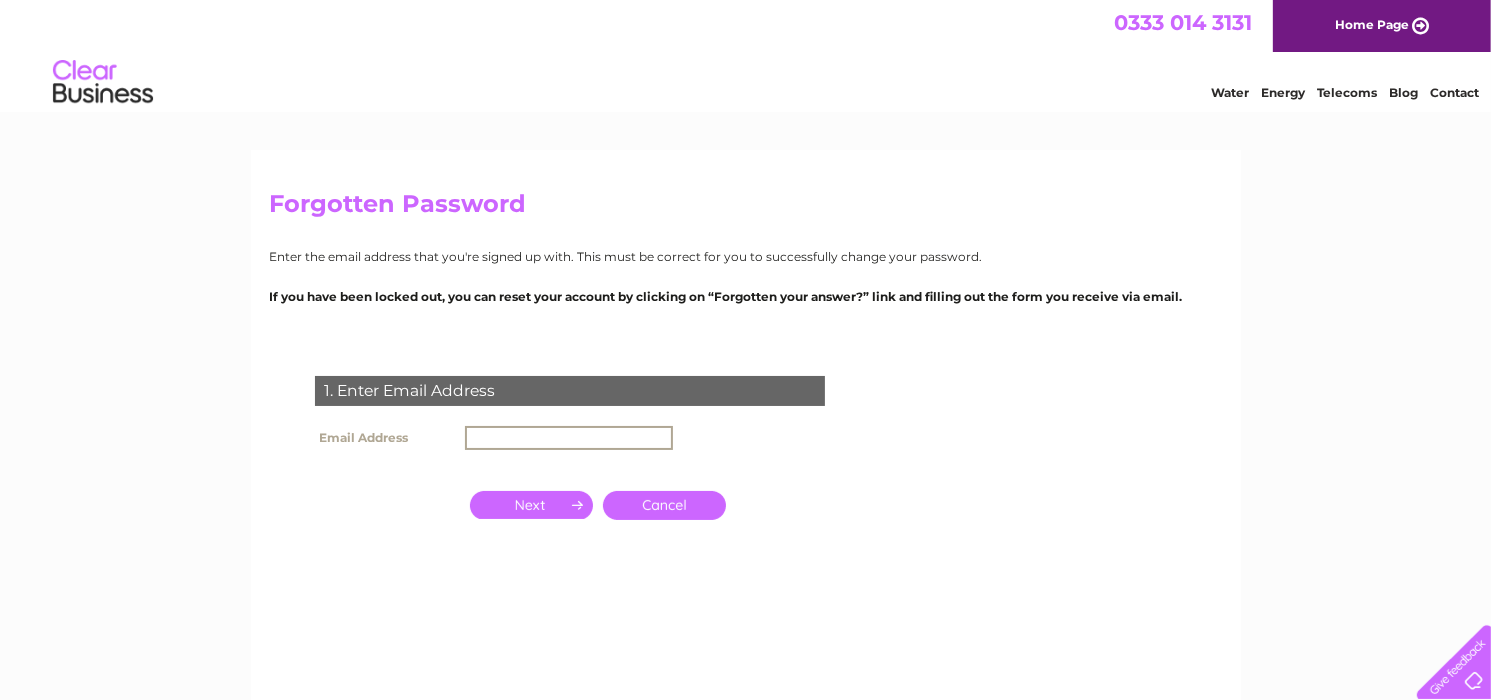 scroll, scrollTop: 0, scrollLeft: 0, axis: both 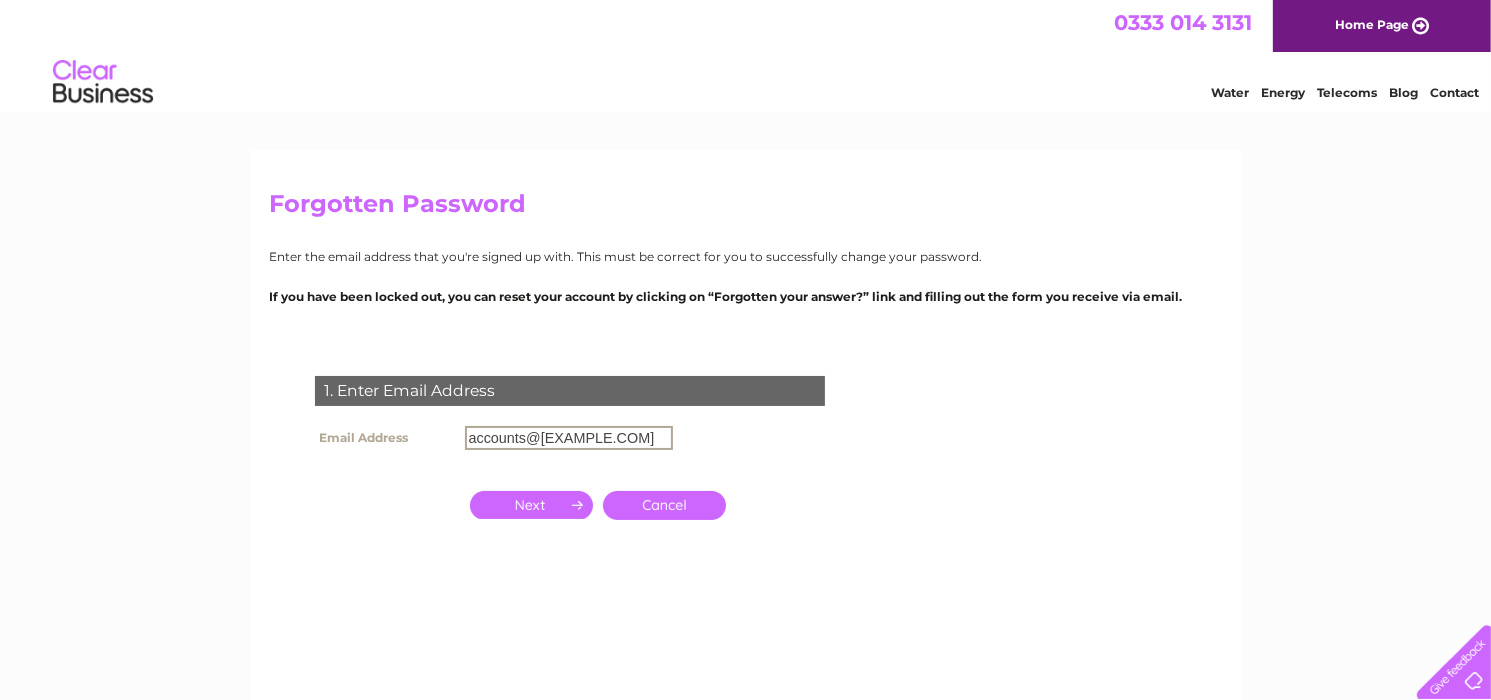 type on "accounts@[EXAMPLE.COM]" 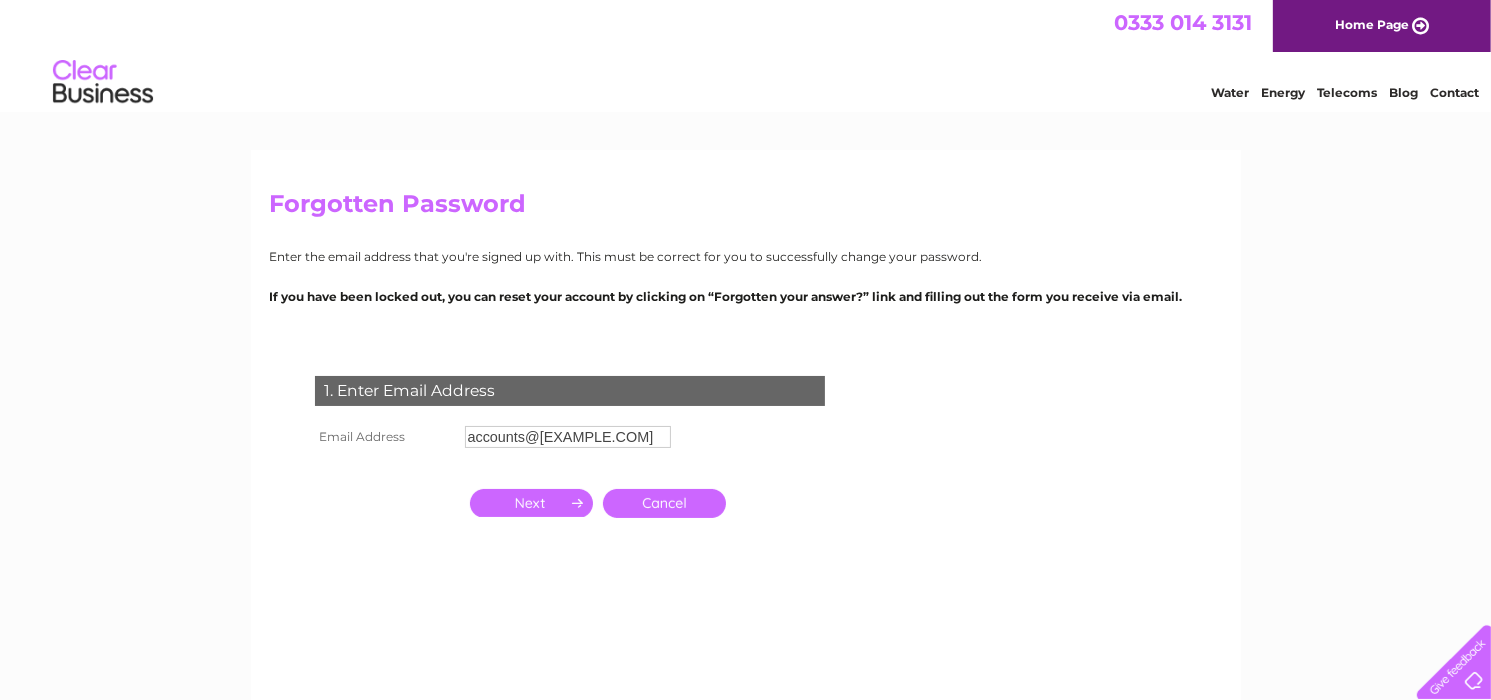 scroll, scrollTop: 0, scrollLeft: 0, axis: both 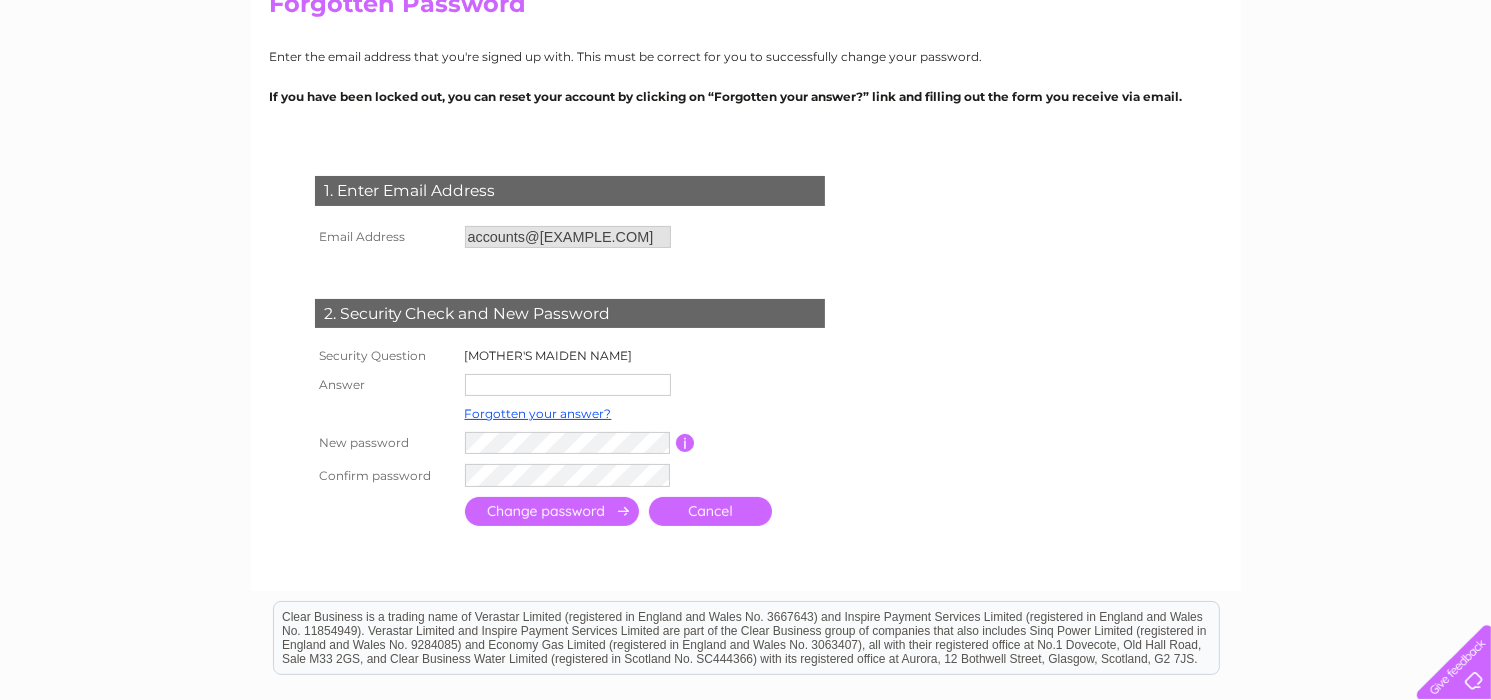 click at bounding box center (568, 385) 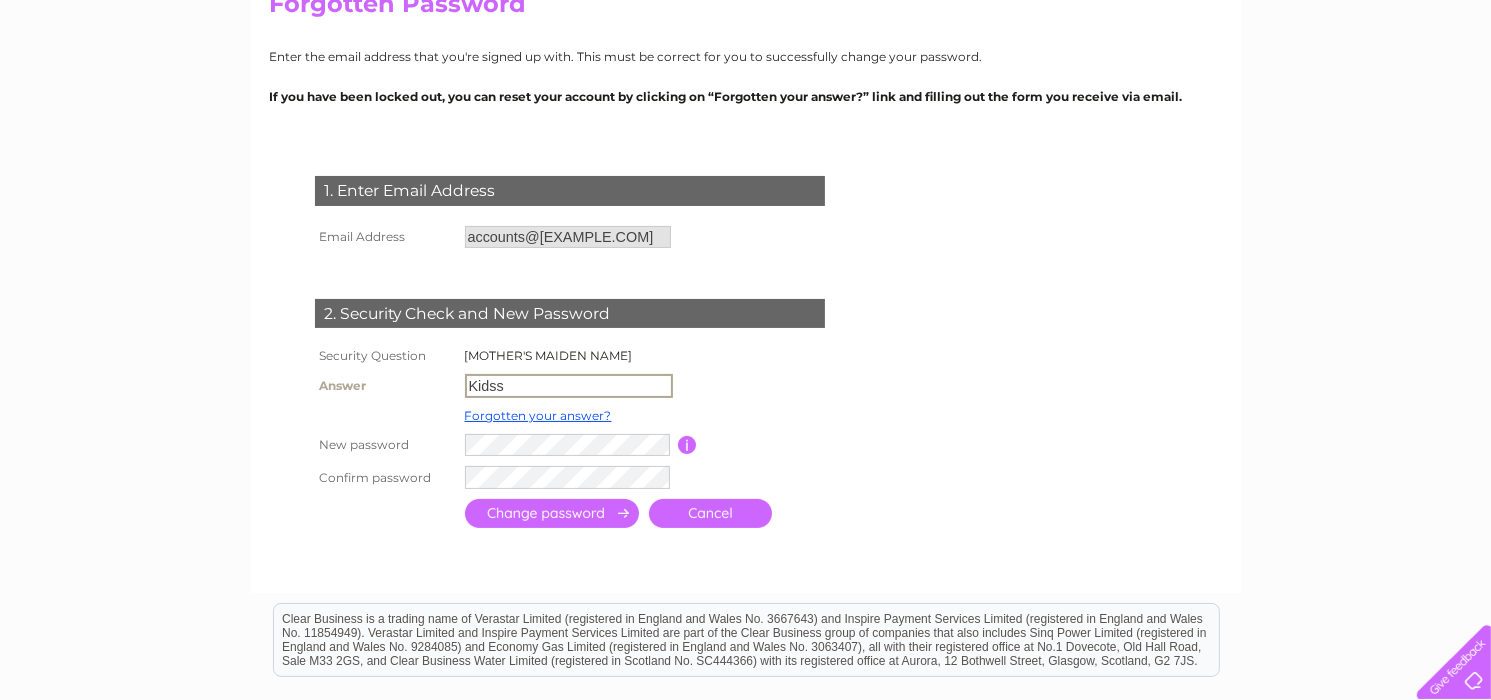 type on "Kidss" 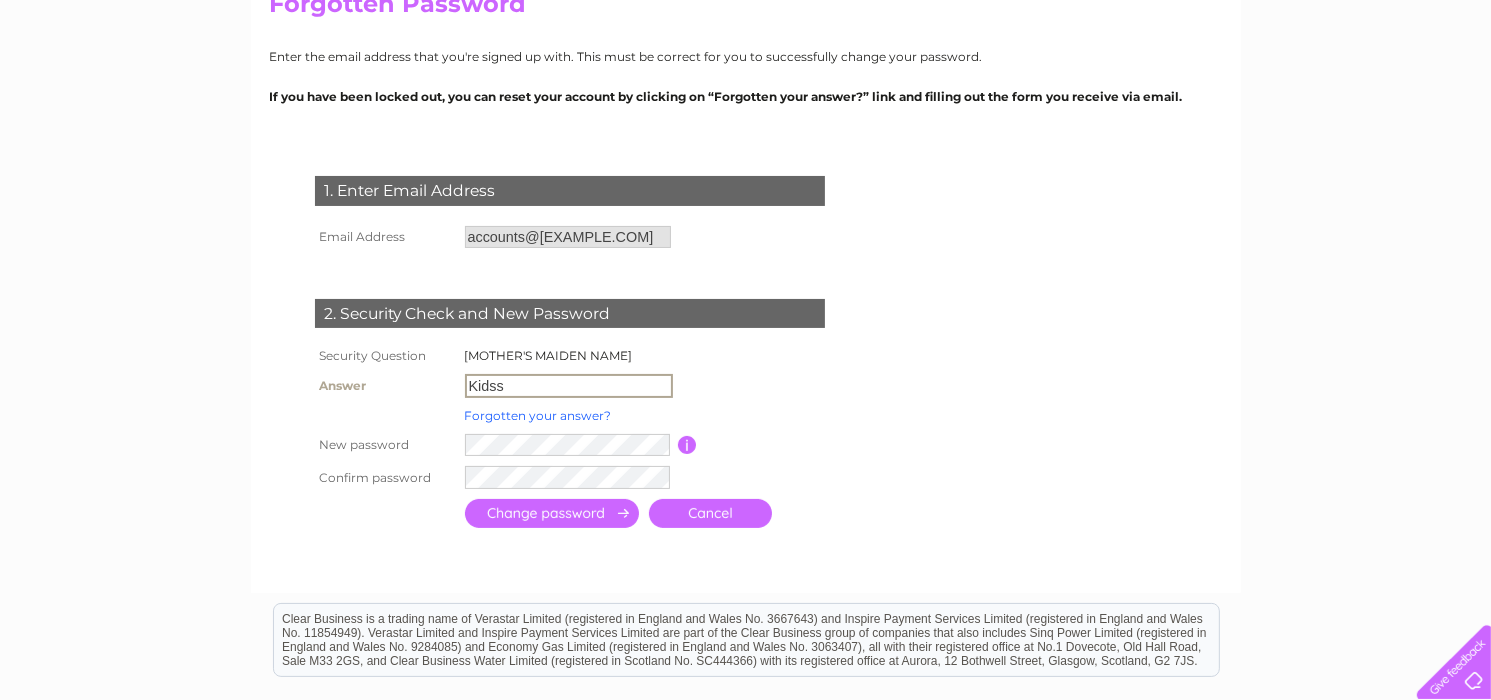 click on "Forgotten your answer?" at bounding box center [538, 415] 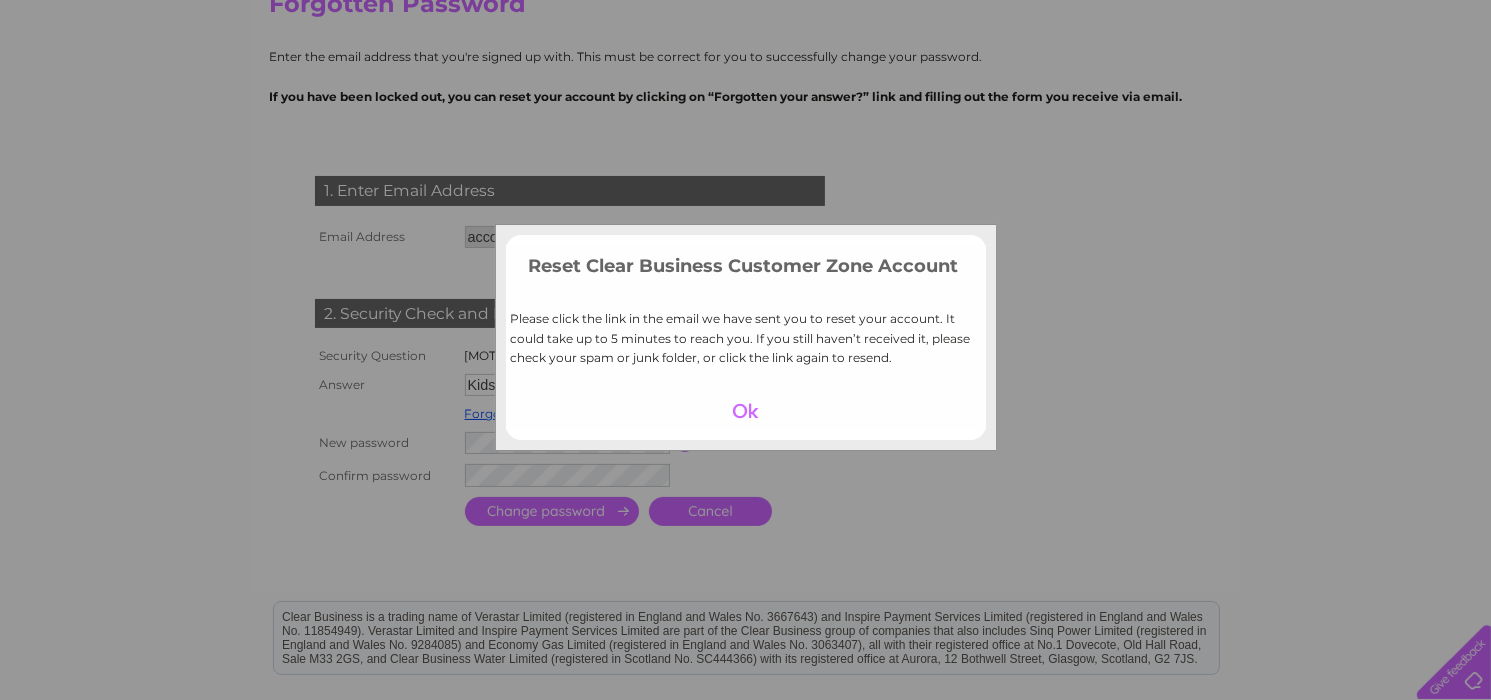 click at bounding box center (745, 411) 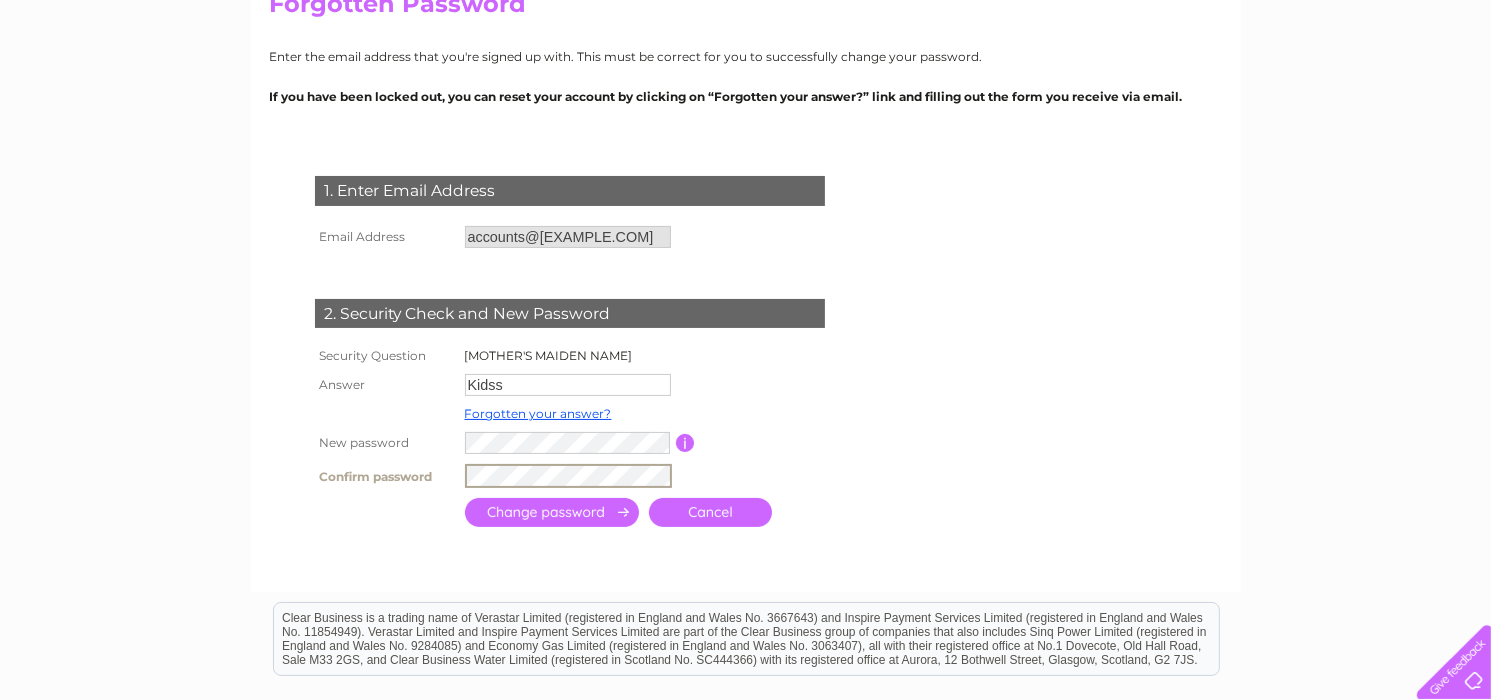click at bounding box center [552, 512] 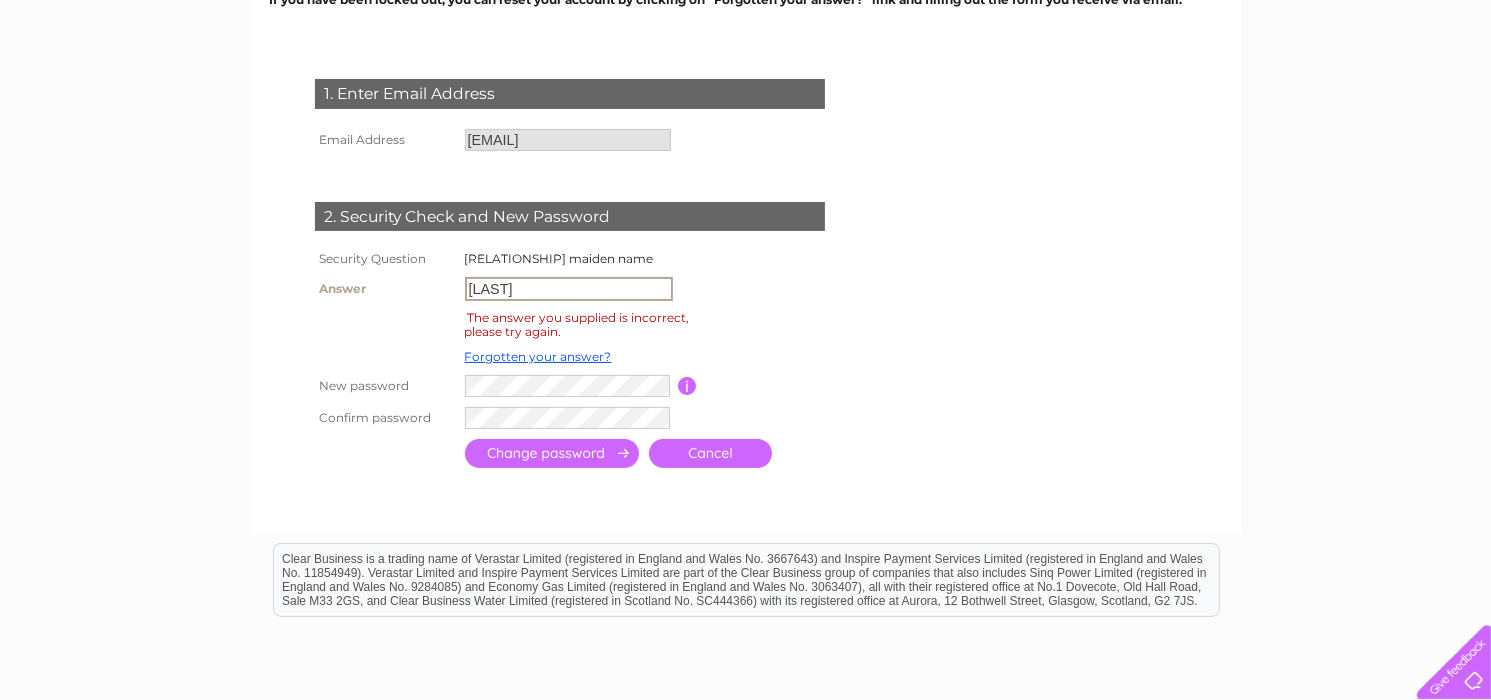 scroll, scrollTop: 365, scrollLeft: 0, axis: vertical 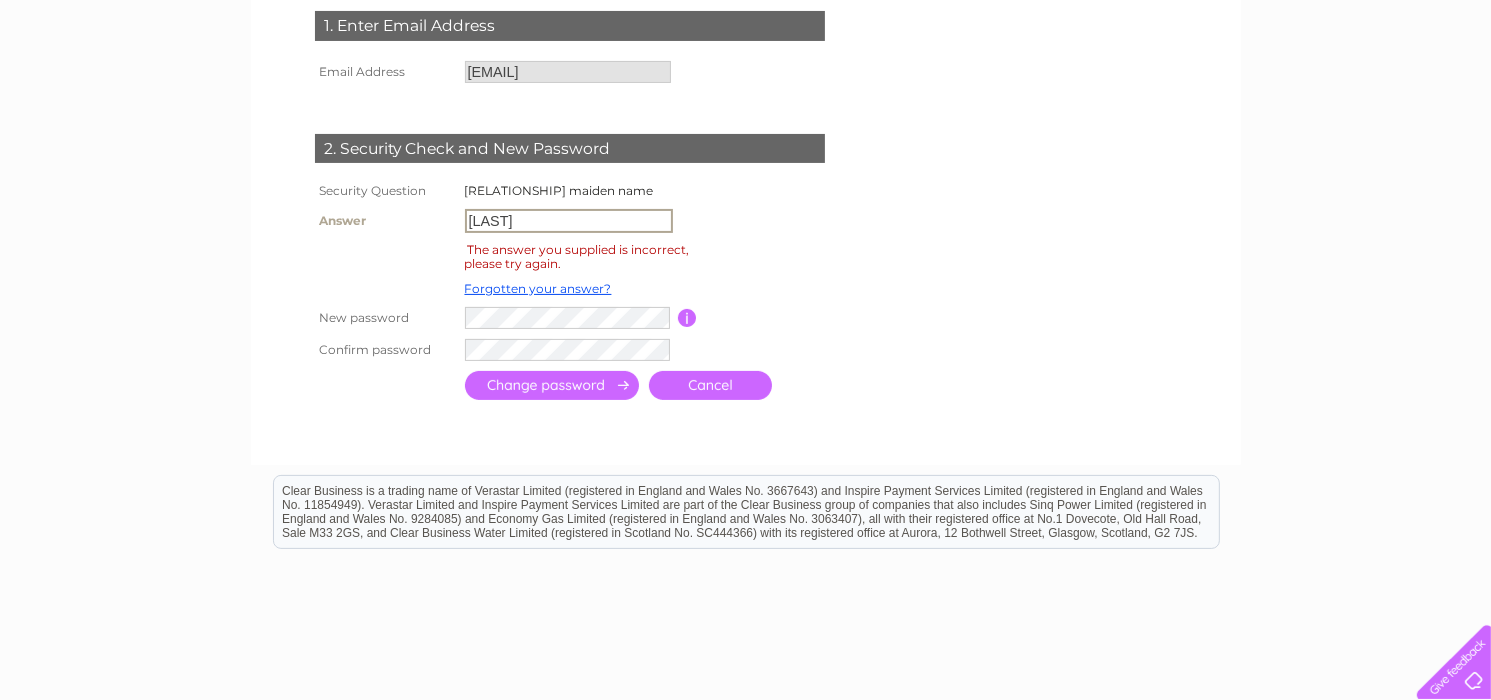 type on "Kidd" 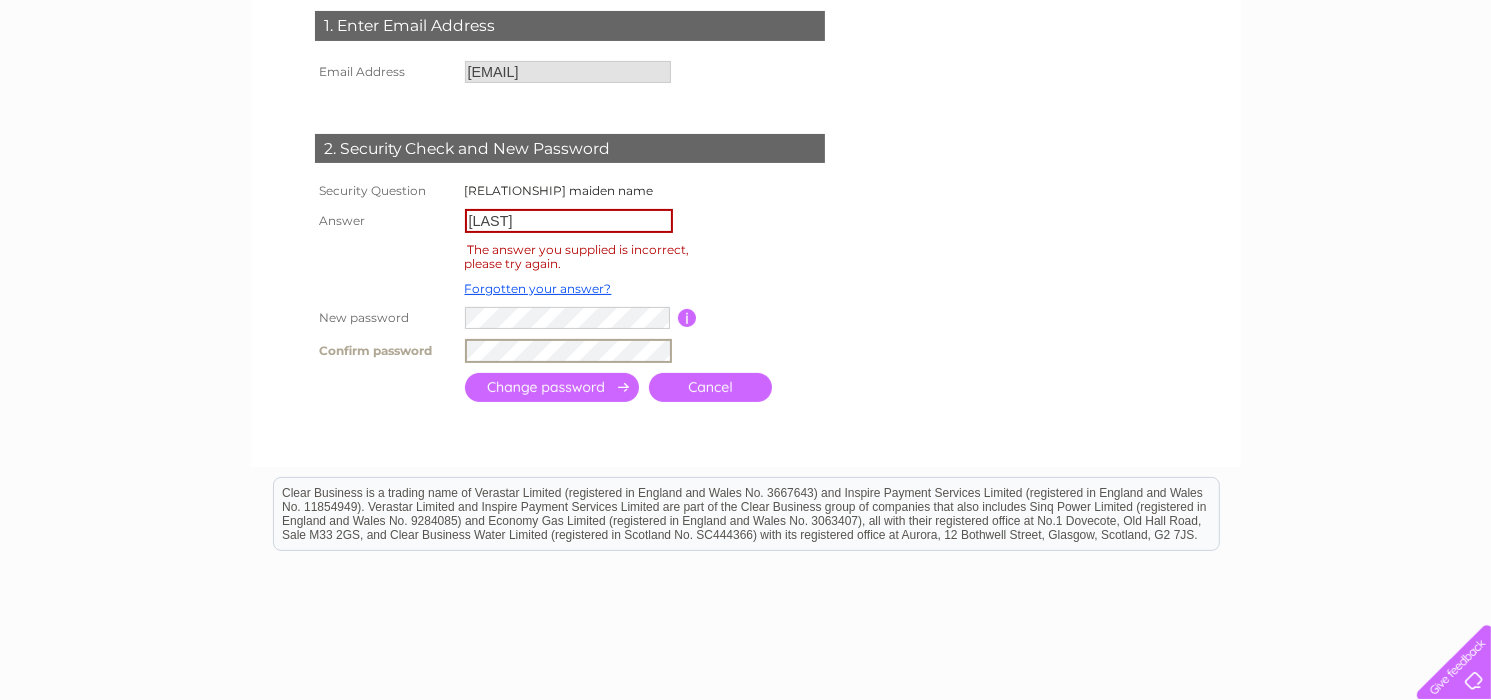 click at bounding box center (552, 387) 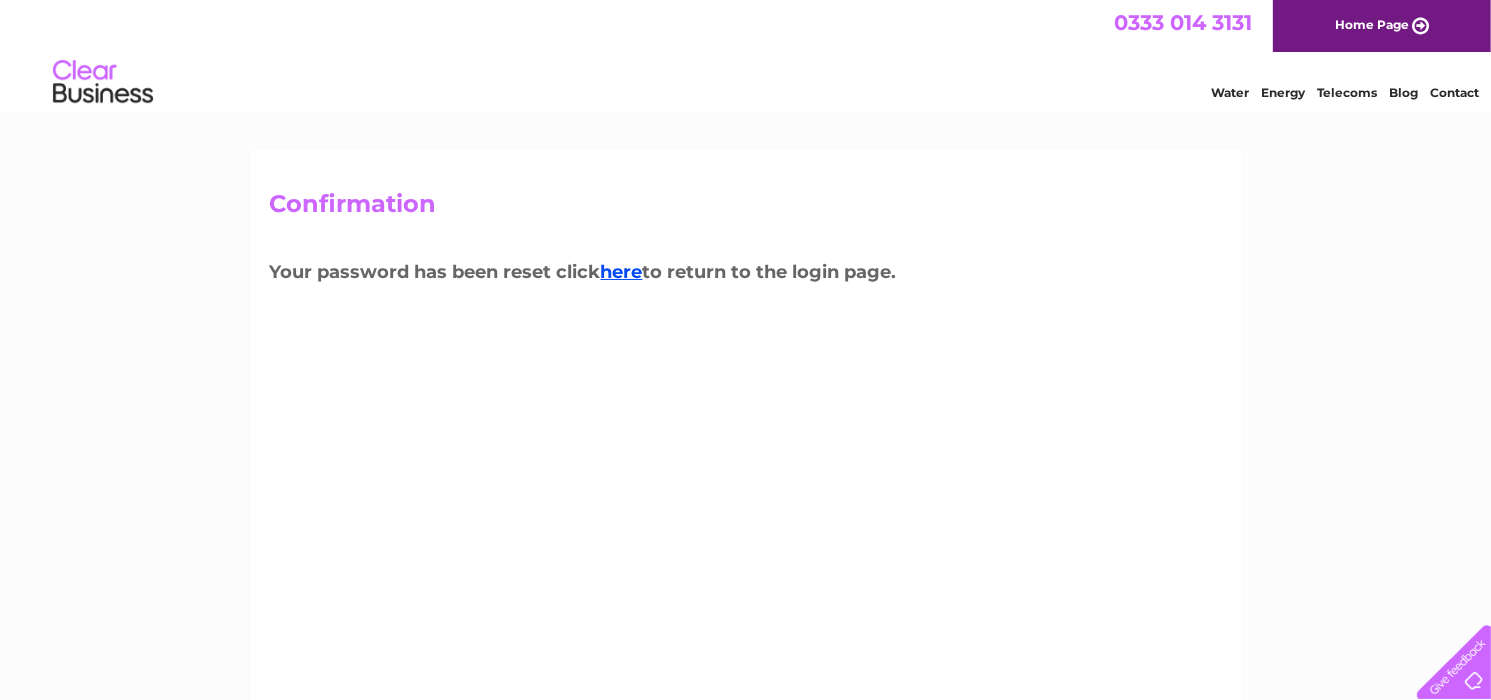 scroll, scrollTop: 0, scrollLeft: 0, axis: both 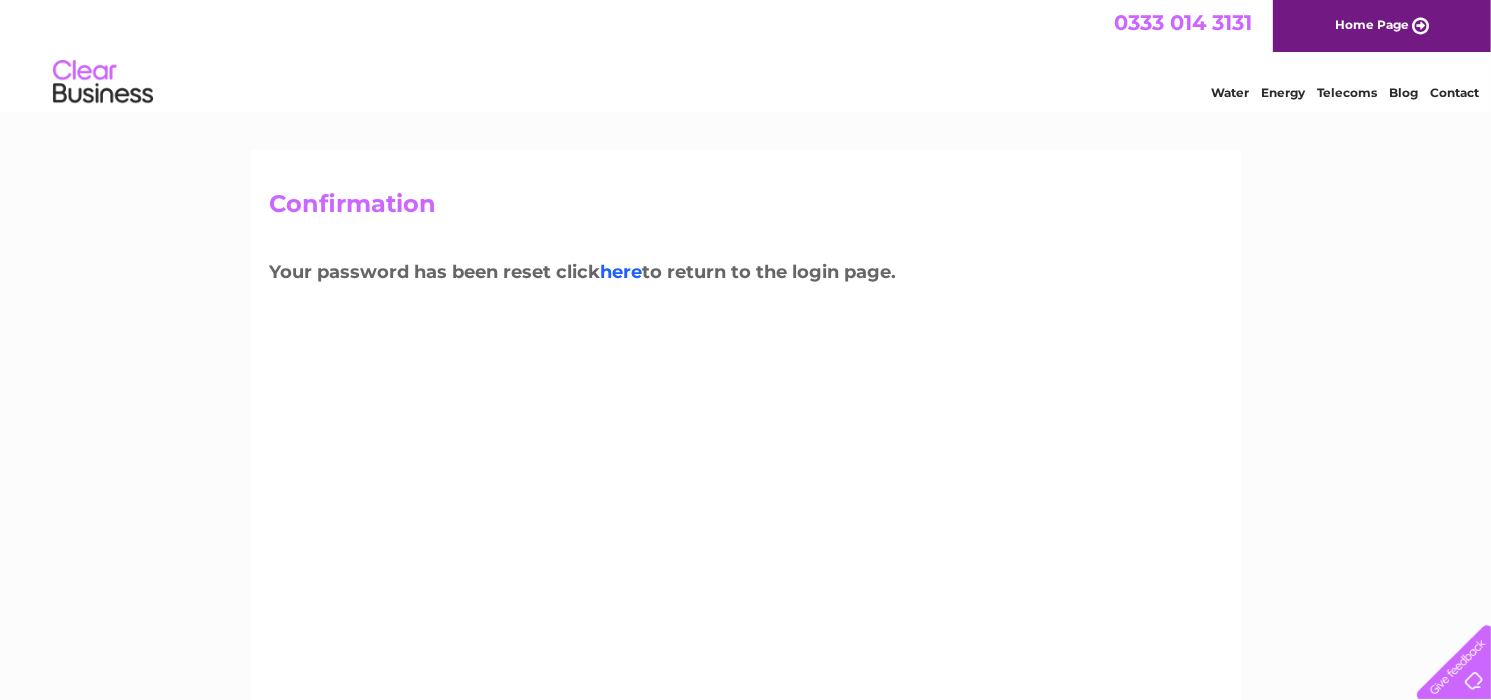 click on "here" at bounding box center [622, 272] 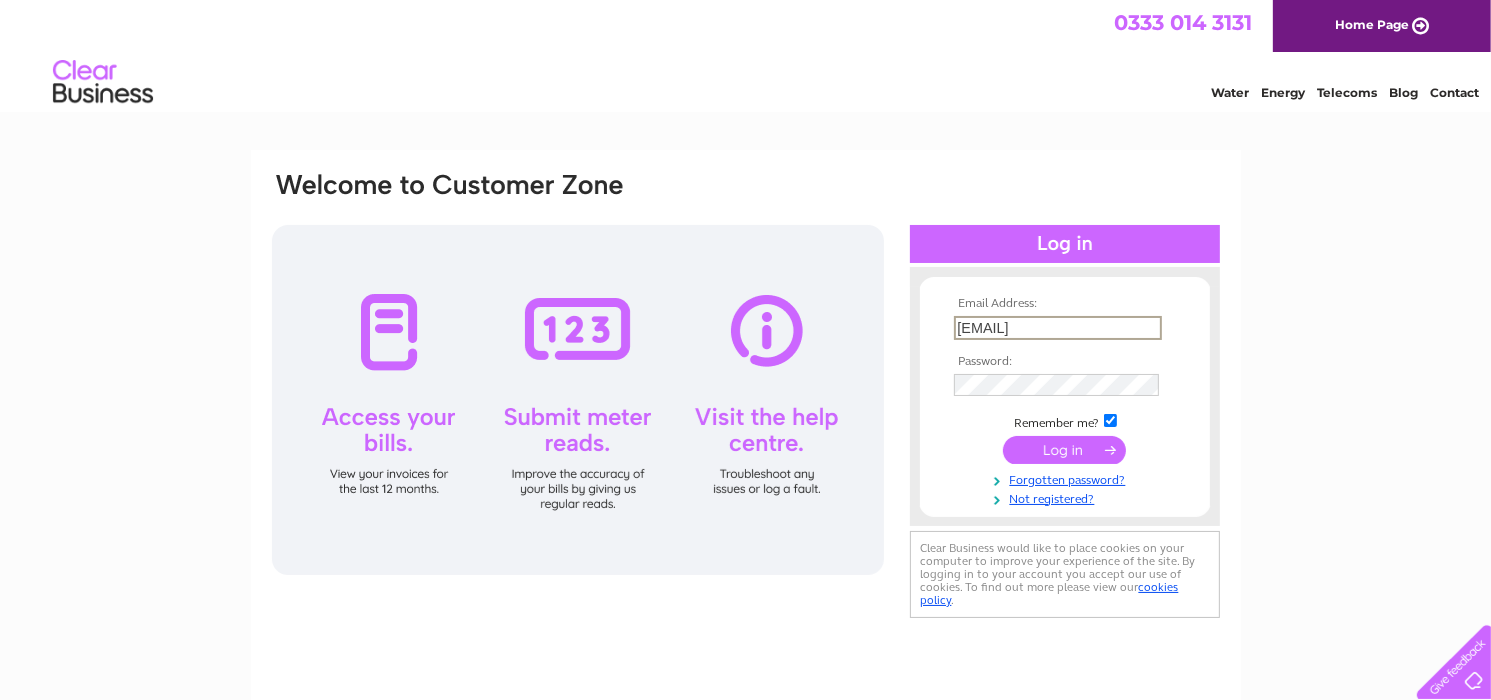 scroll, scrollTop: 0, scrollLeft: 0, axis: both 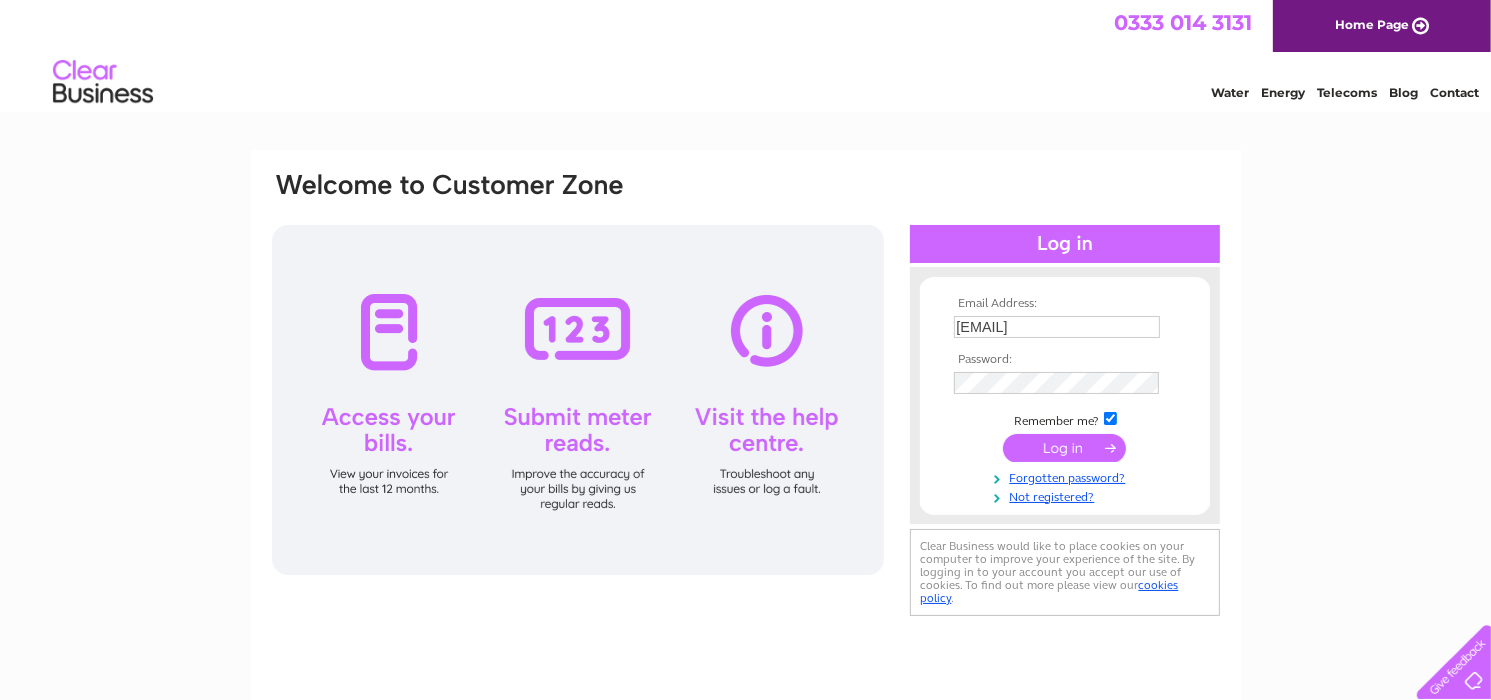 click at bounding box center (1064, 448) 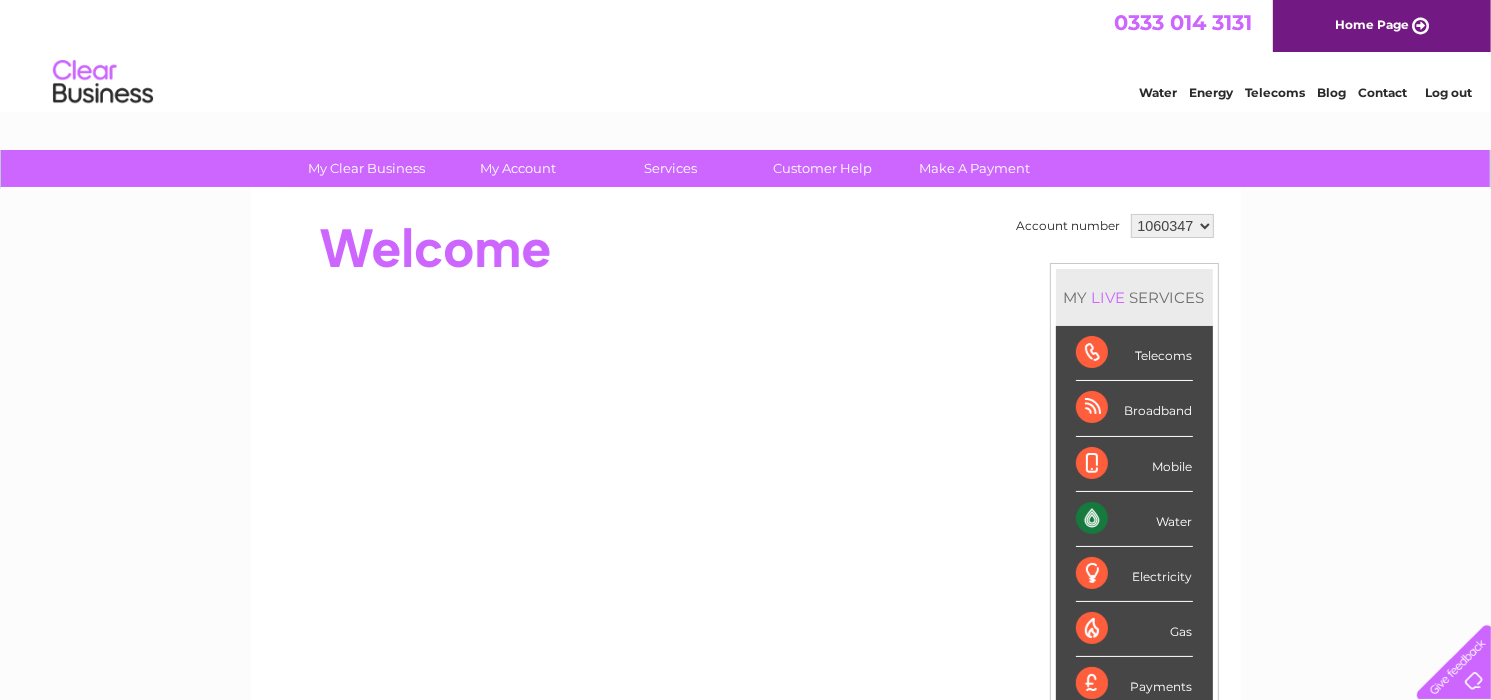 scroll, scrollTop: 0, scrollLeft: 0, axis: both 